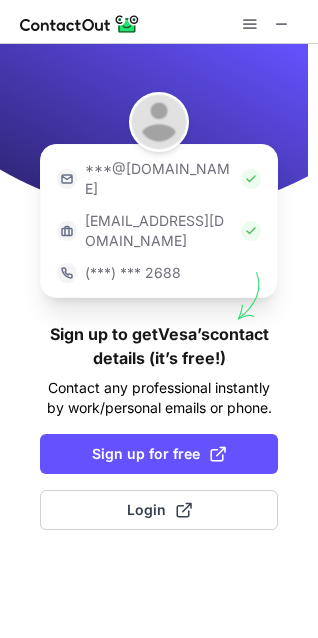 scroll, scrollTop: 0, scrollLeft: 0, axis: both 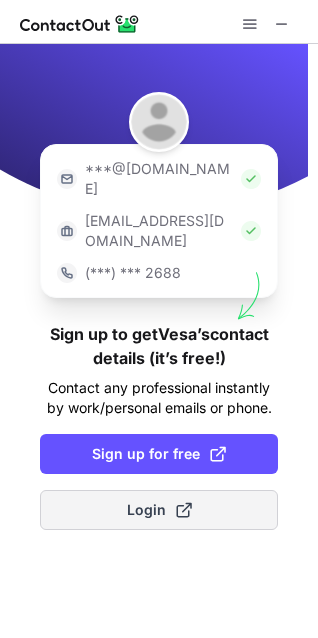 click on "Login" at bounding box center [159, 510] 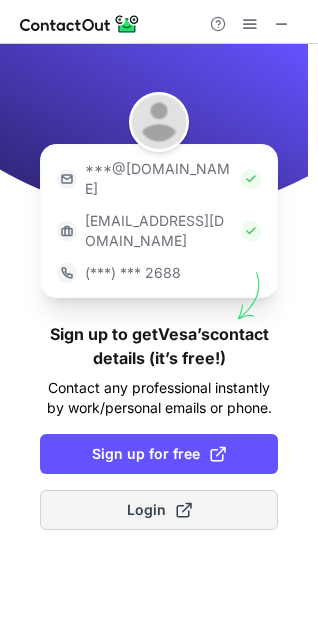 click on "Login" at bounding box center [159, 510] 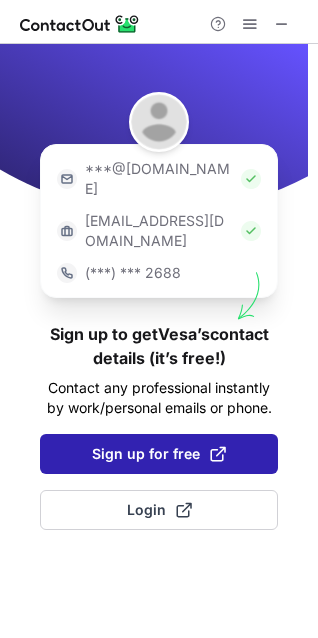 click on "Sign up for free" at bounding box center [159, 454] 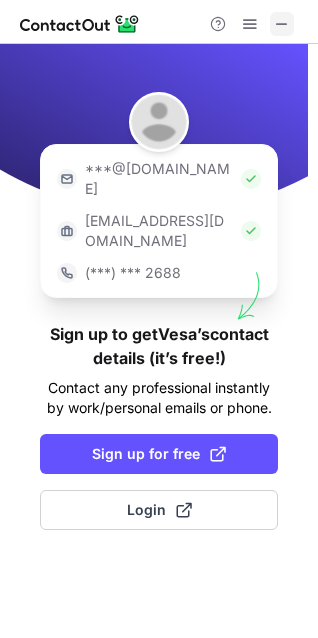 click at bounding box center (282, 24) 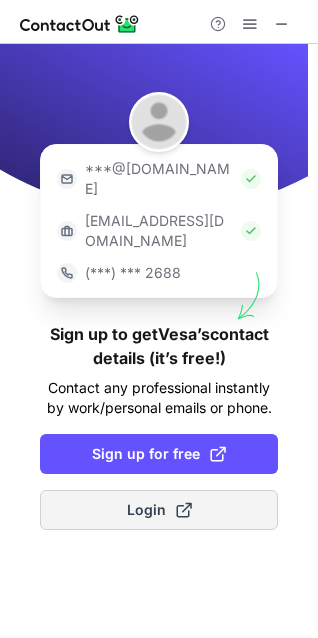 click on "Login" at bounding box center (159, 510) 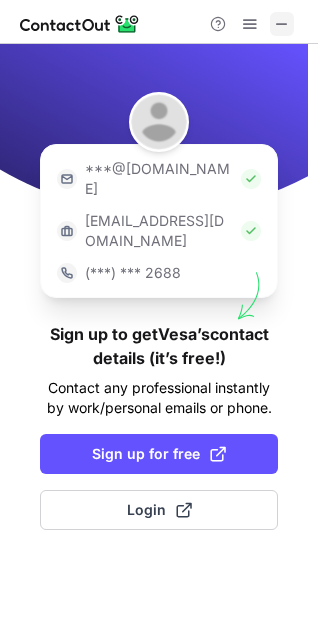 click at bounding box center [282, 24] 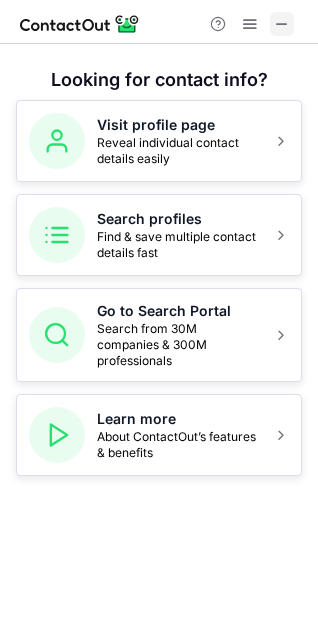 click at bounding box center [282, 24] 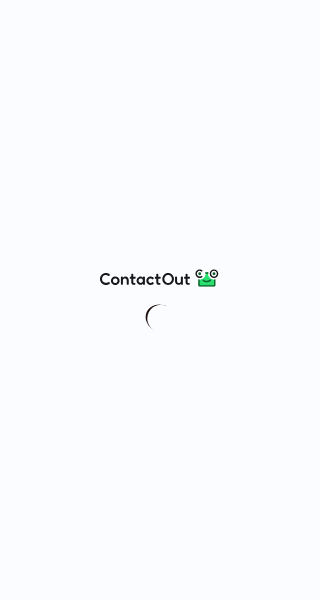 scroll, scrollTop: 0, scrollLeft: 0, axis: both 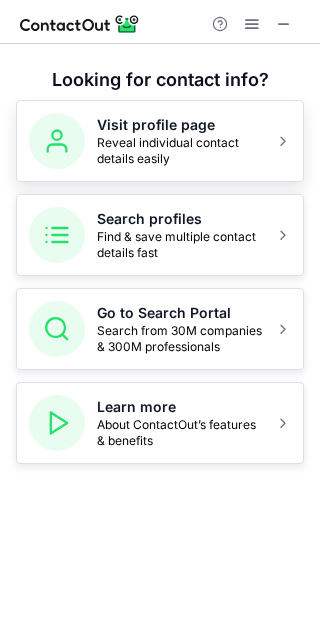 click on "Visit profile page" at bounding box center (180, 125) 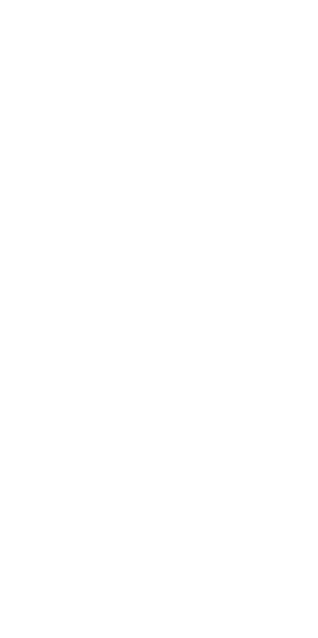 scroll, scrollTop: 0, scrollLeft: 0, axis: both 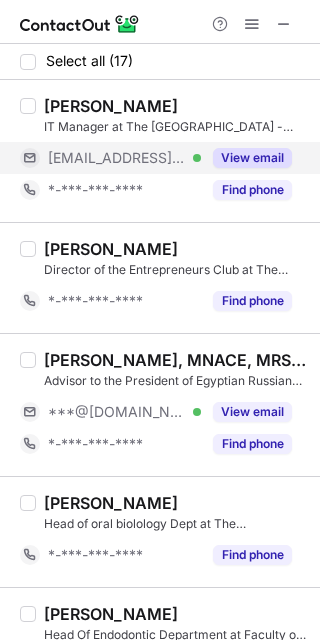 click on "View email" at bounding box center (252, 158) 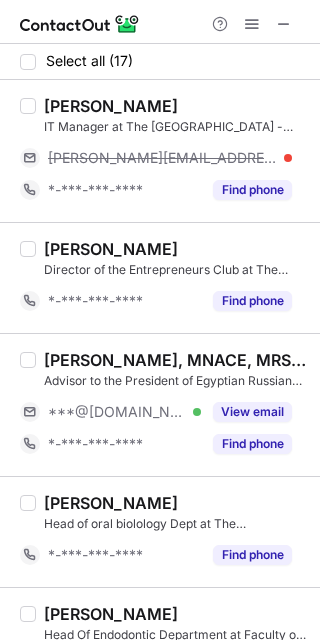 drag, startPoint x: 128, startPoint y: 156, endPoint x: 251, endPoint y: 126, distance: 126.60569 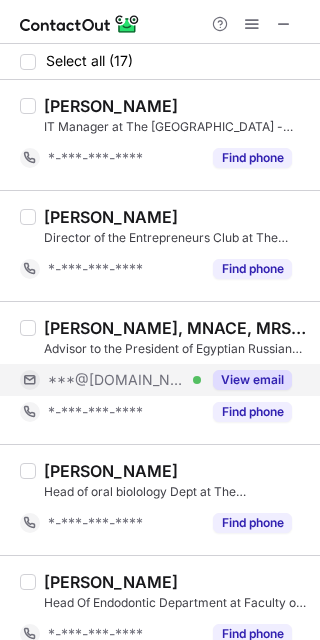 click on "View email" at bounding box center (252, 380) 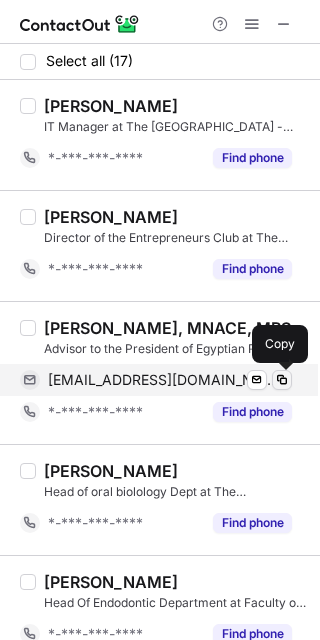 click at bounding box center [282, 380] 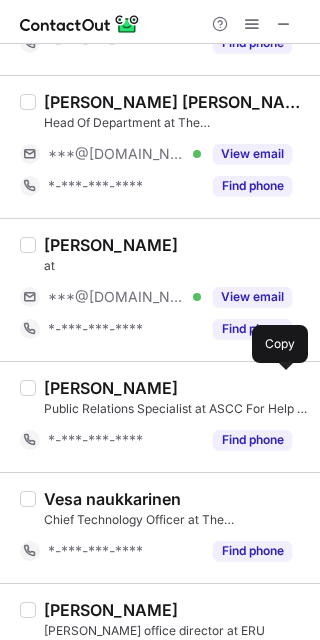 scroll, scrollTop: 1200, scrollLeft: 0, axis: vertical 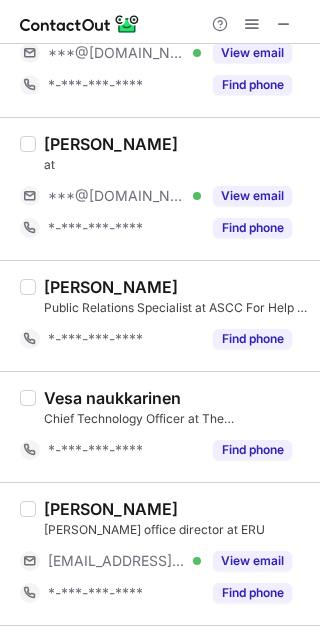 click on "Vesa naukkarinen" at bounding box center (112, 398) 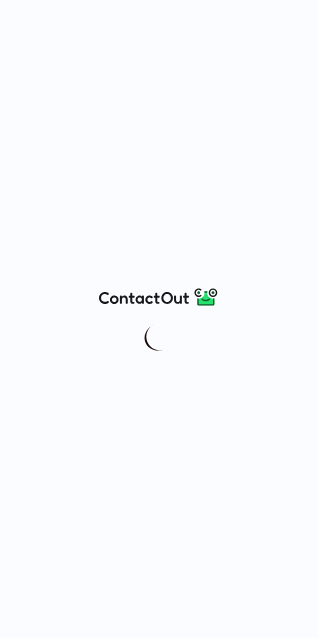scroll, scrollTop: 0, scrollLeft: 0, axis: both 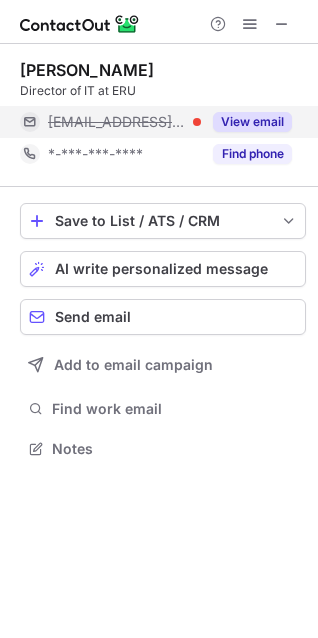 click at bounding box center (197, 122) 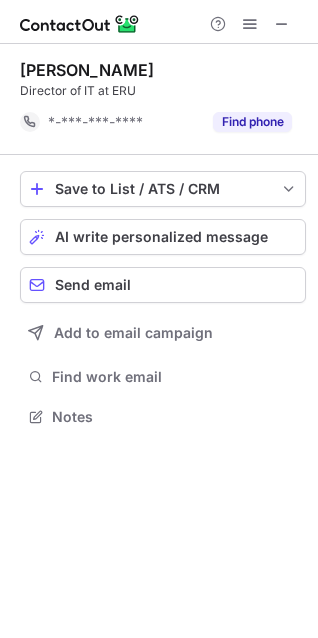 scroll, scrollTop: 402, scrollLeft: 318, axis: both 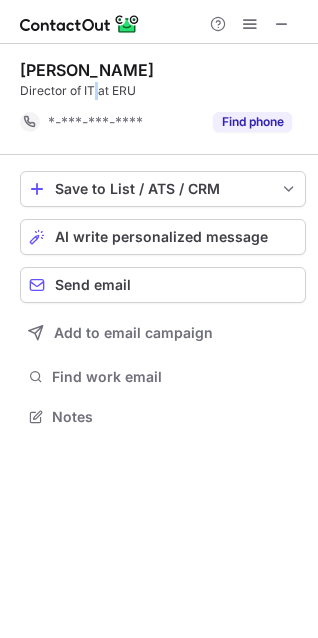 click on "Director of IT at ERU" at bounding box center (163, 91) 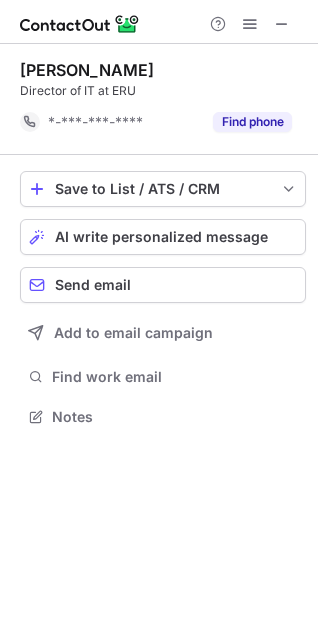 click on "Director of IT at ERU" at bounding box center (163, 91) 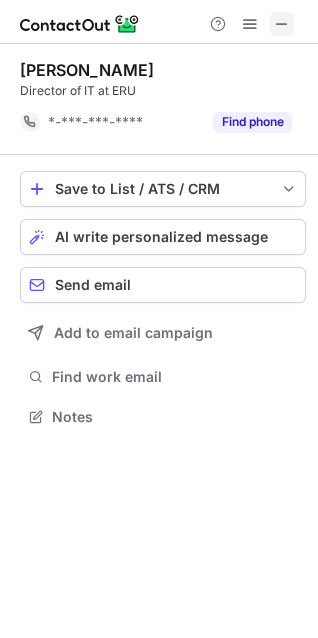 scroll, scrollTop: 402, scrollLeft: 318, axis: both 